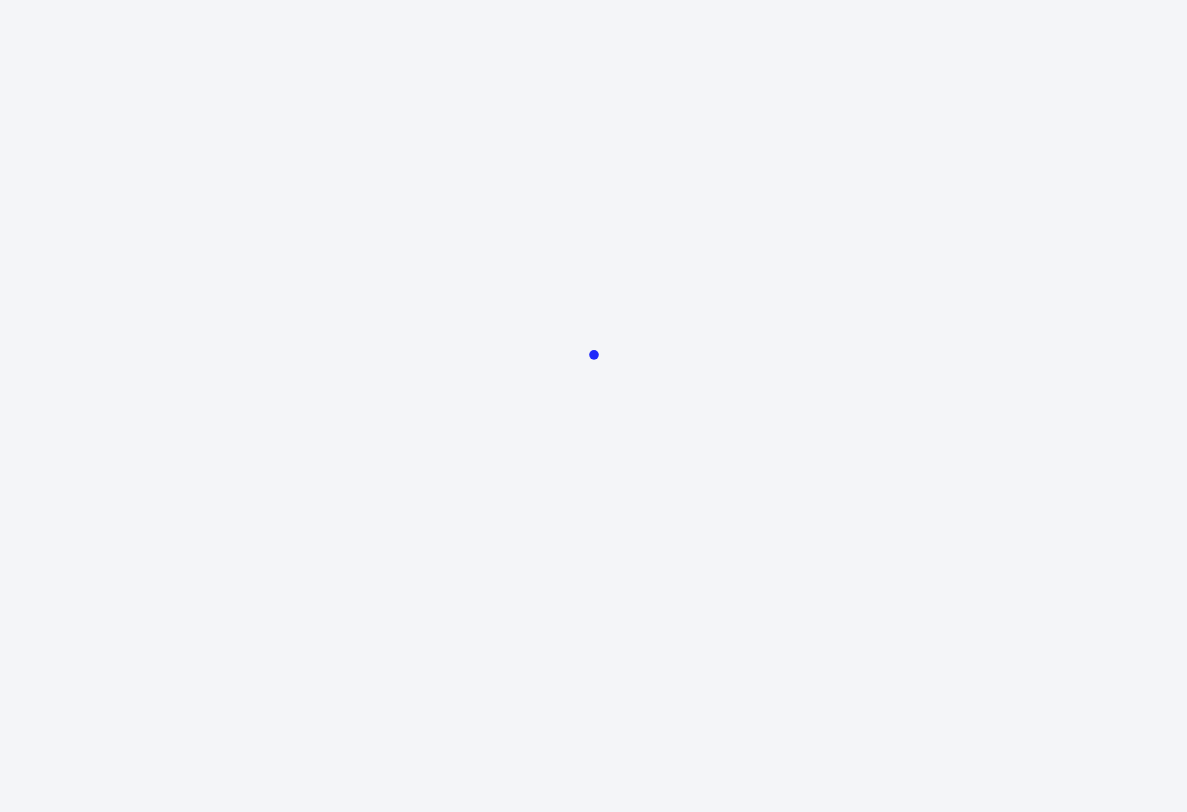 scroll, scrollTop: 0, scrollLeft: 0, axis: both 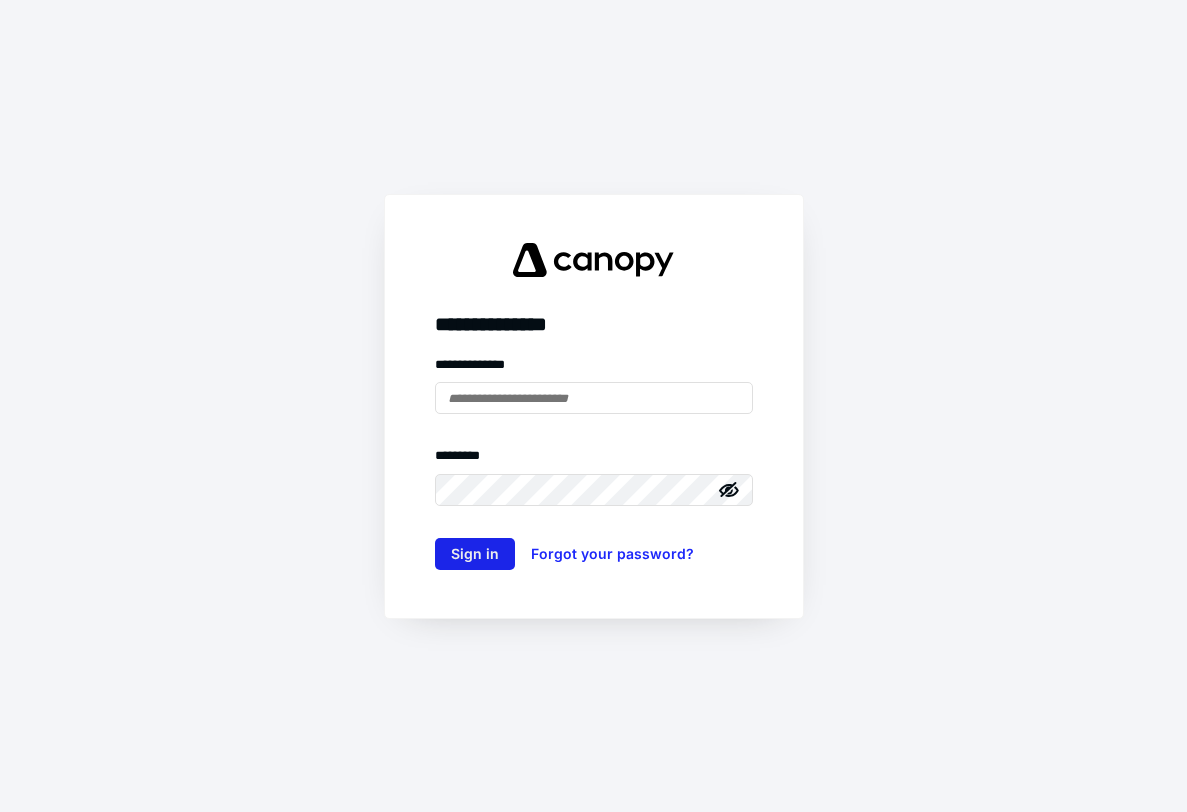 type on "**********" 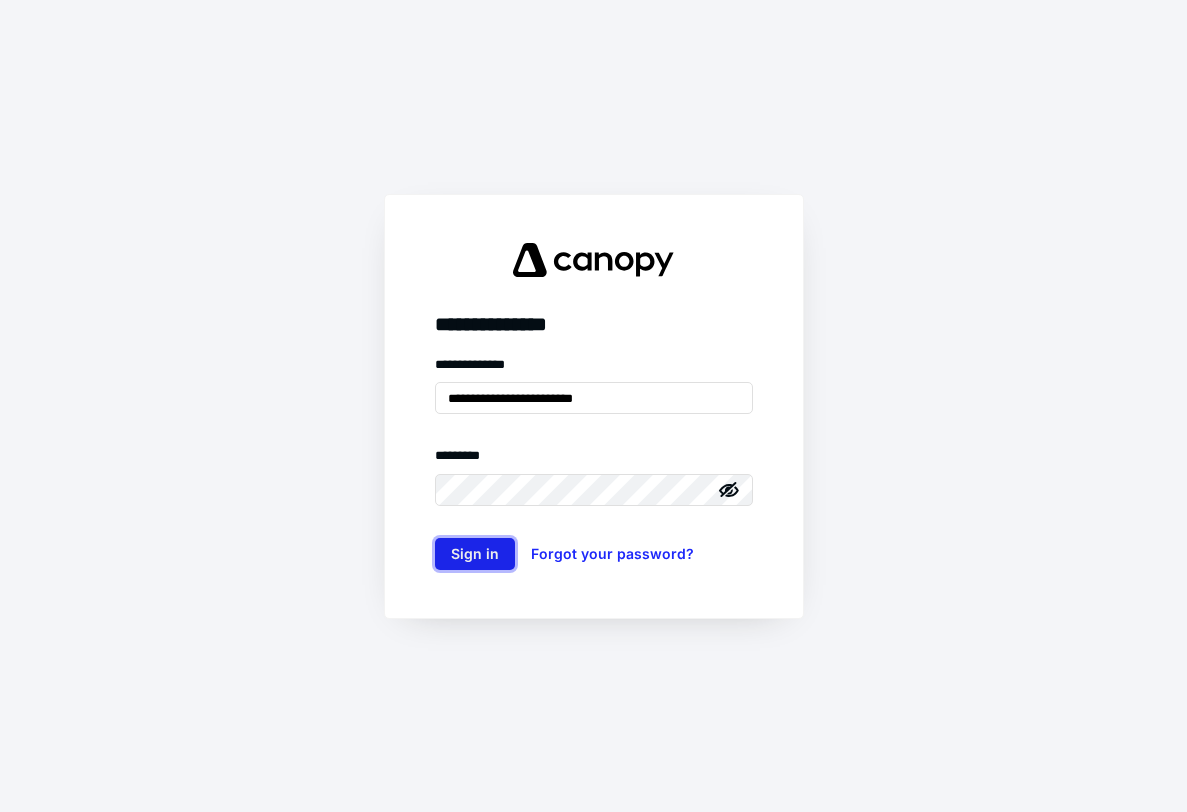click on "Sign in" at bounding box center (475, 554) 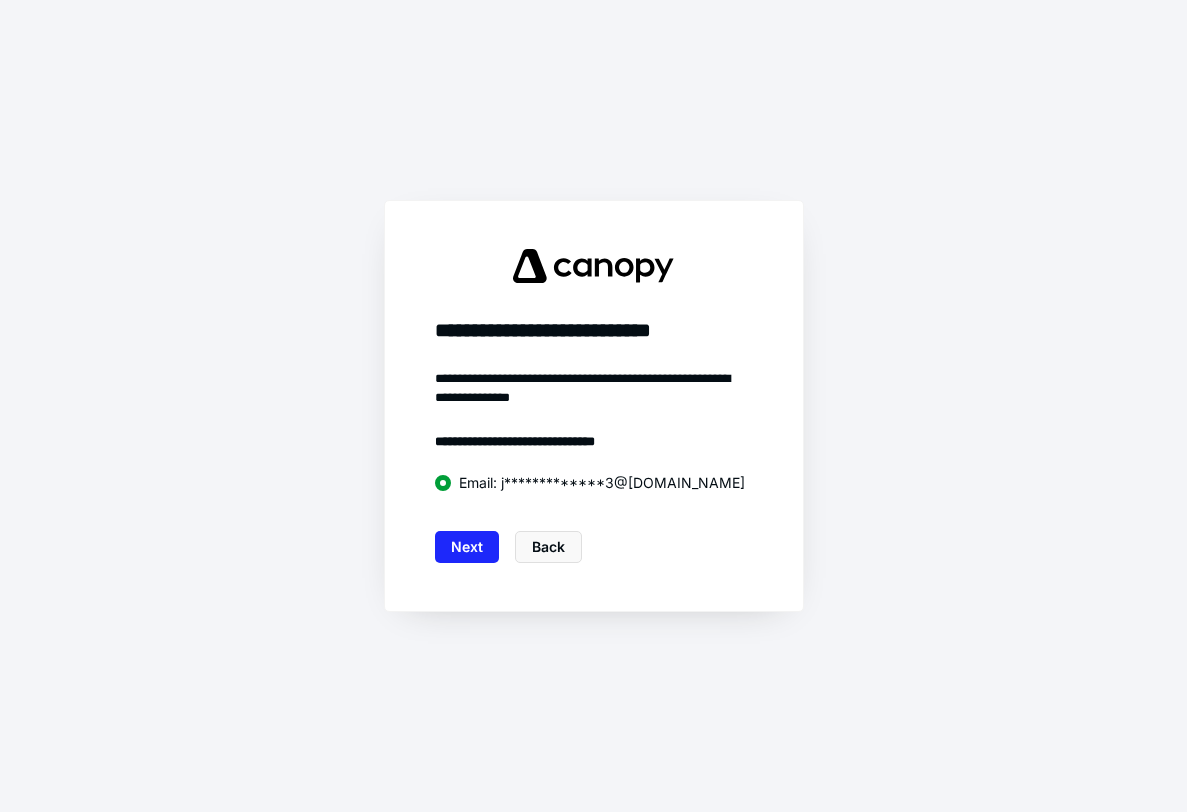 click on "Next" at bounding box center [467, 547] 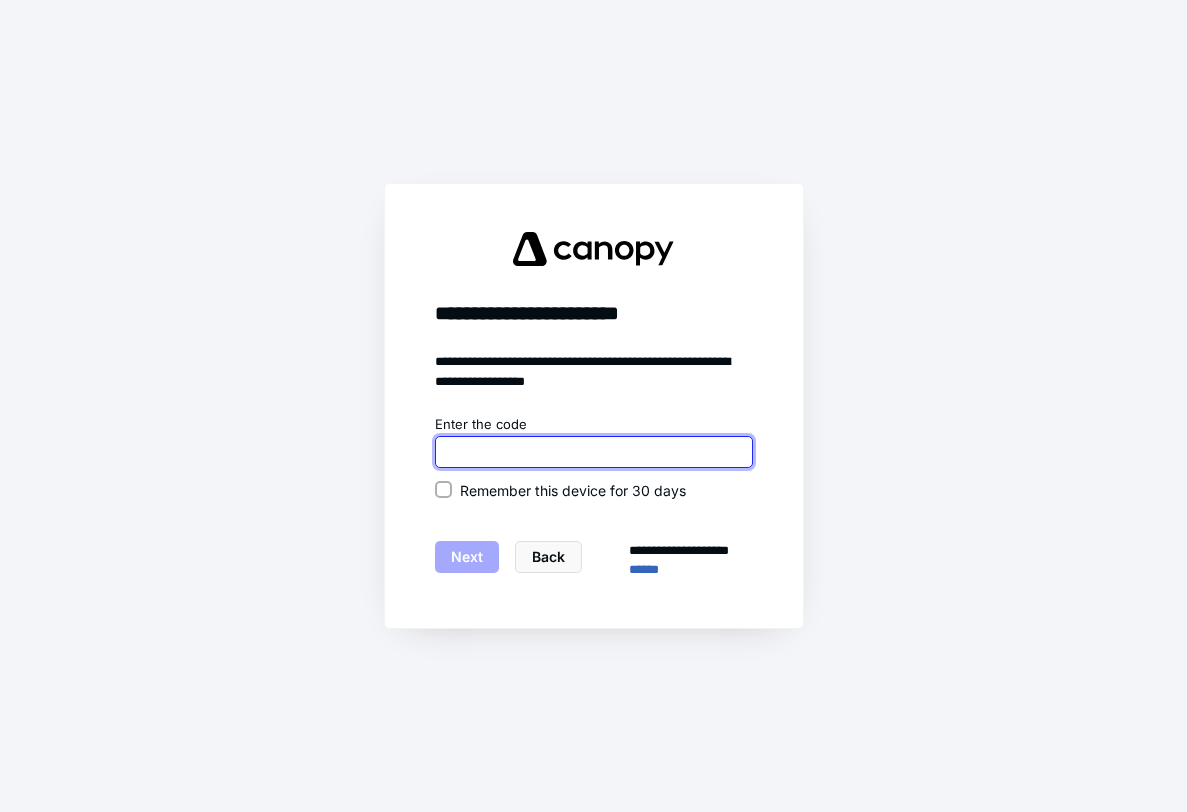 click at bounding box center (594, 452) 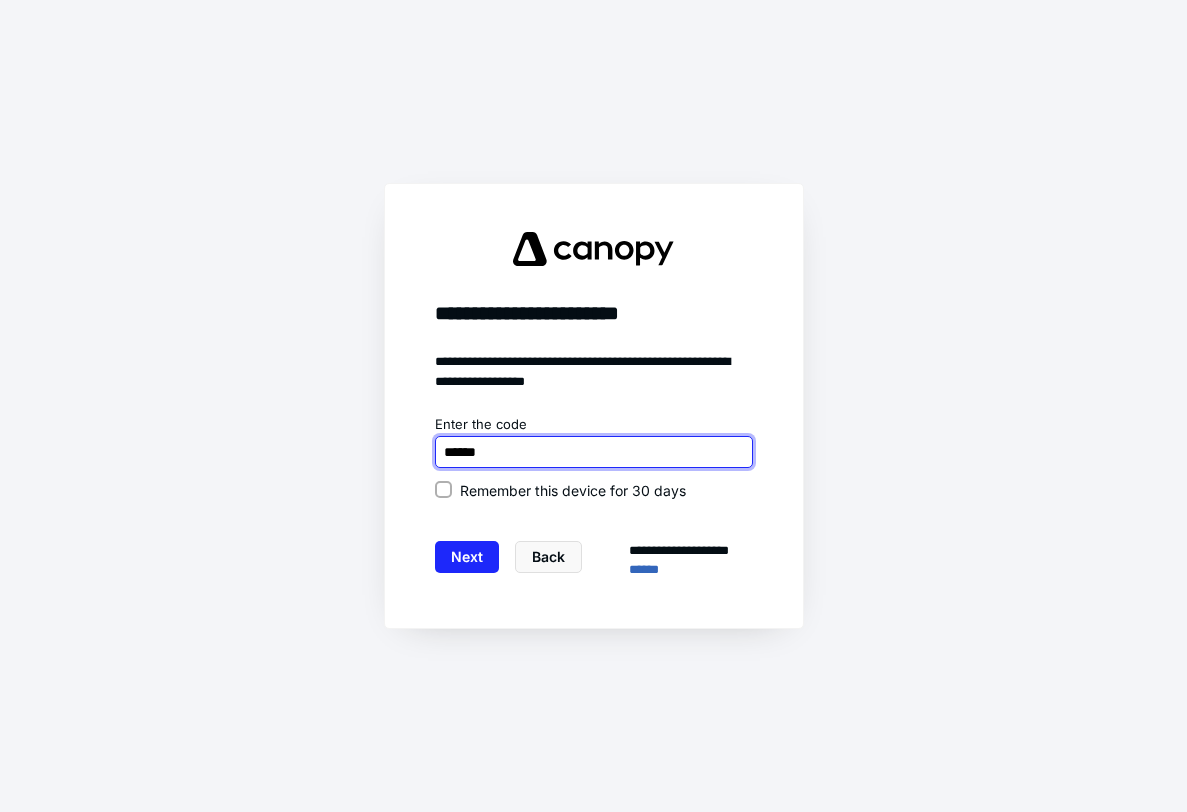 type on "******" 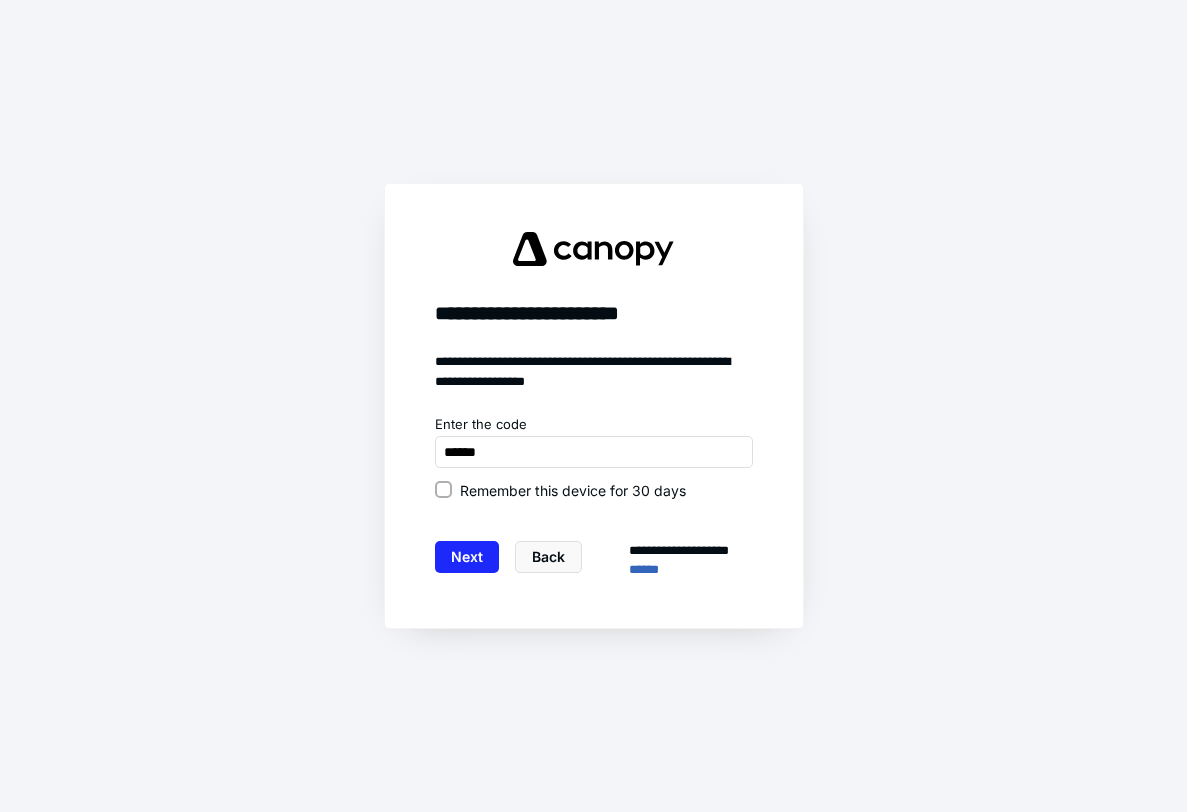 click 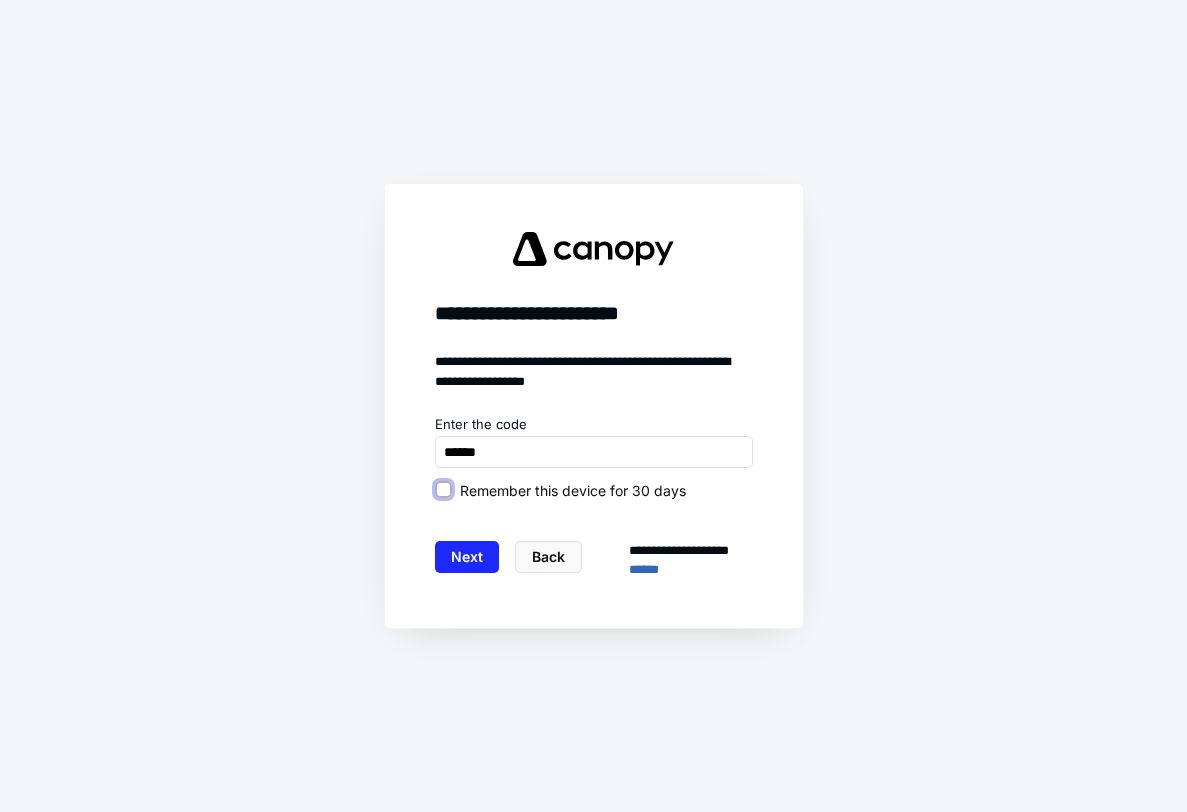 checkbox on "true" 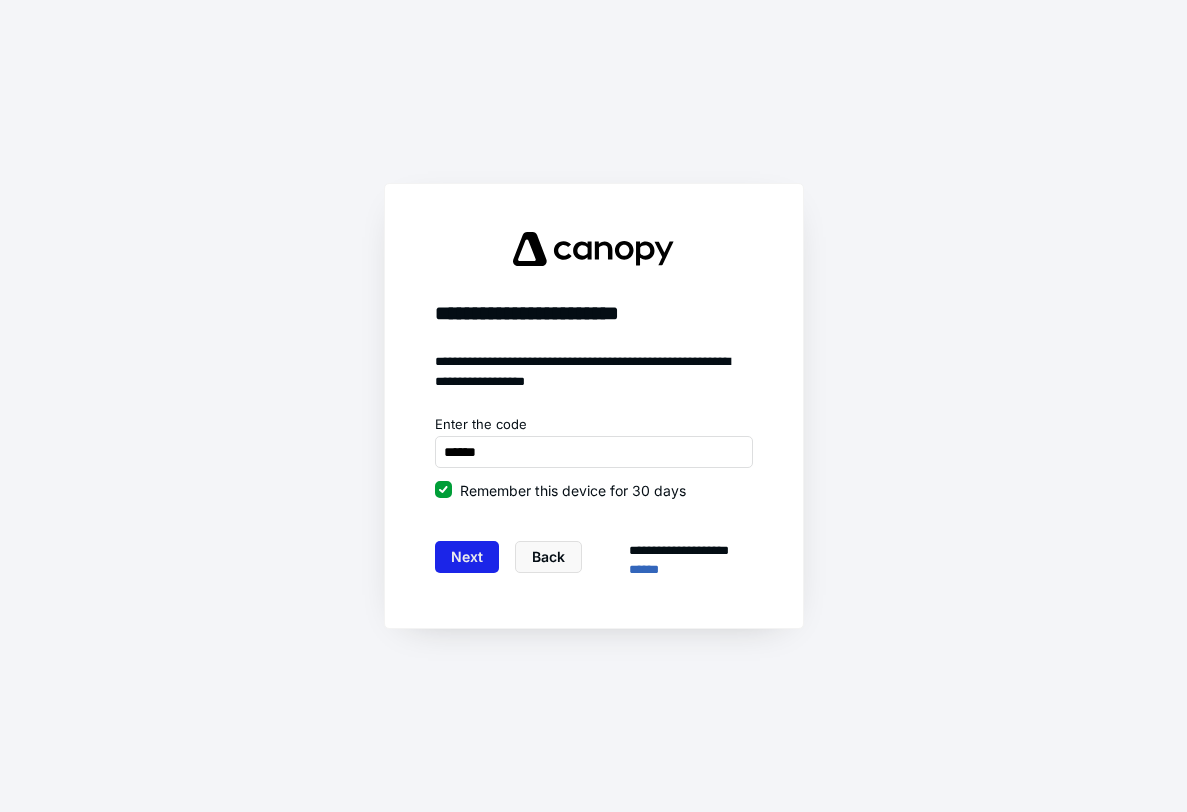 click on "Next" at bounding box center (467, 557) 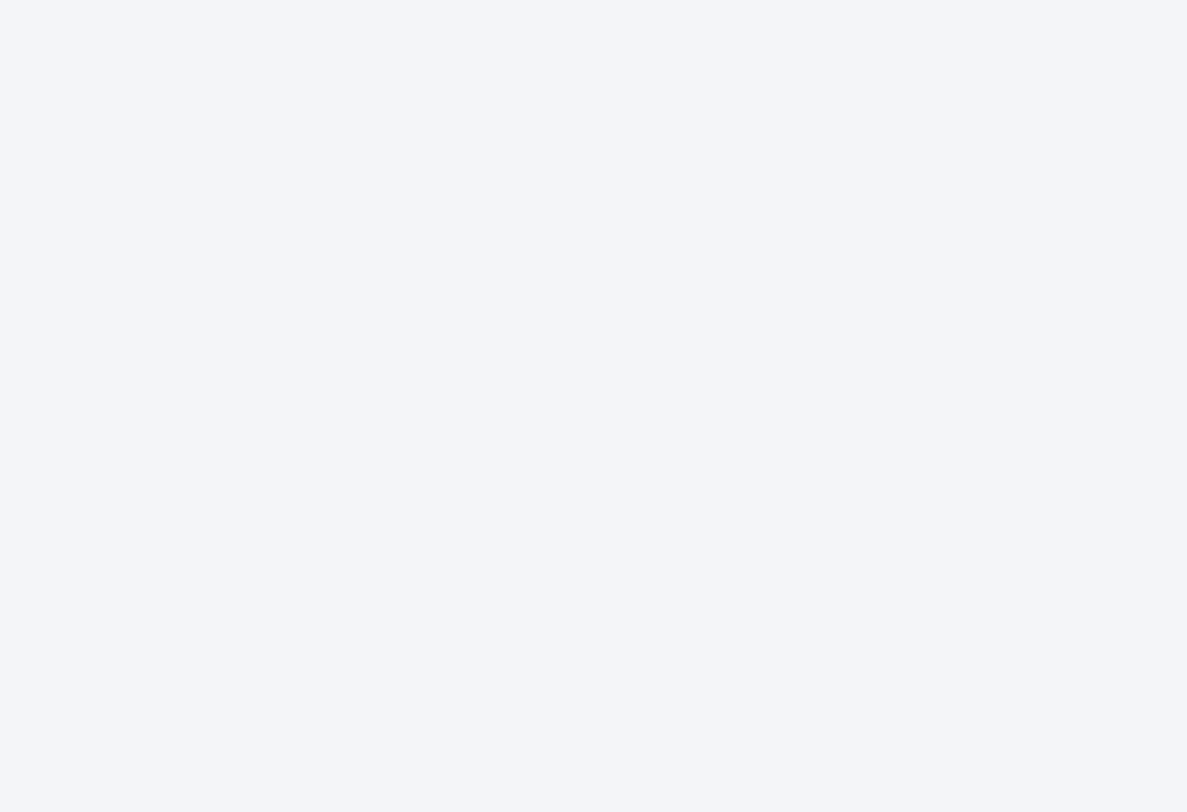 scroll, scrollTop: 0, scrollLeft: 0, axis: both 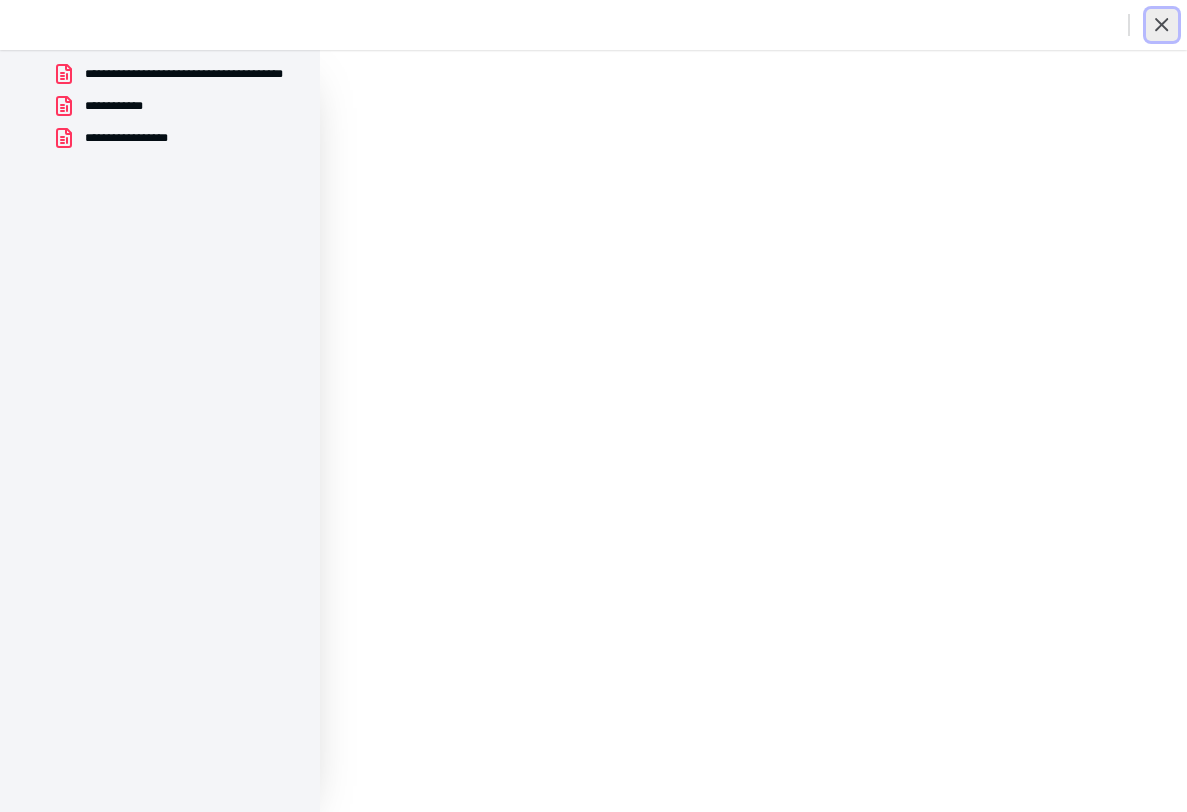 click at bounding box center (1162, 25) 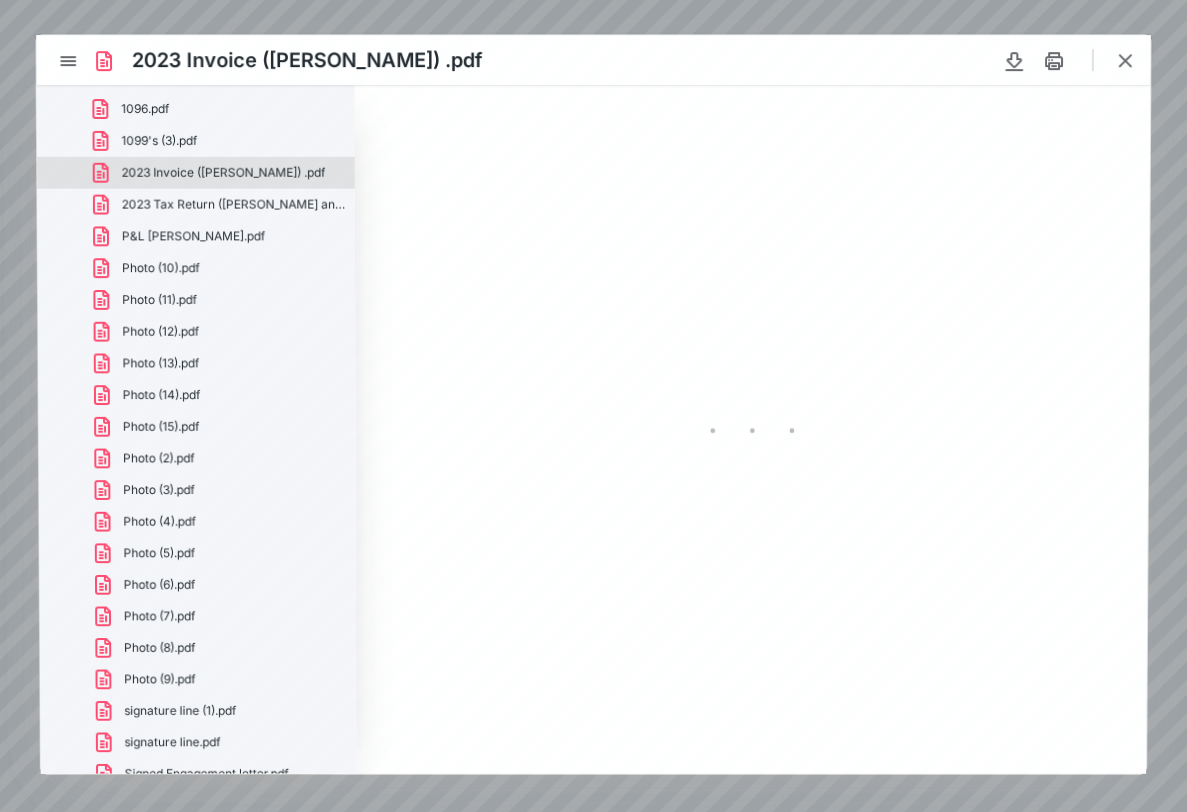 scroll, scrollTop: 0, scrollLeft: 0, axis: both 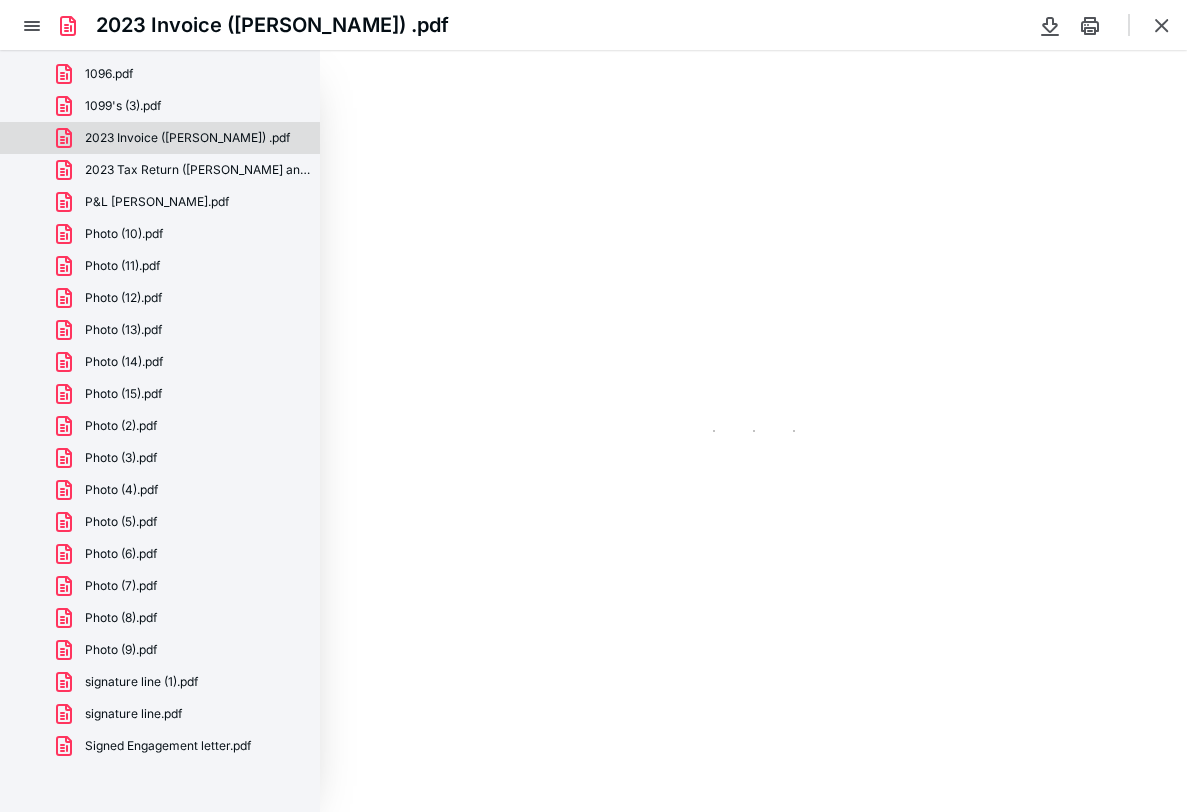 type on "89" 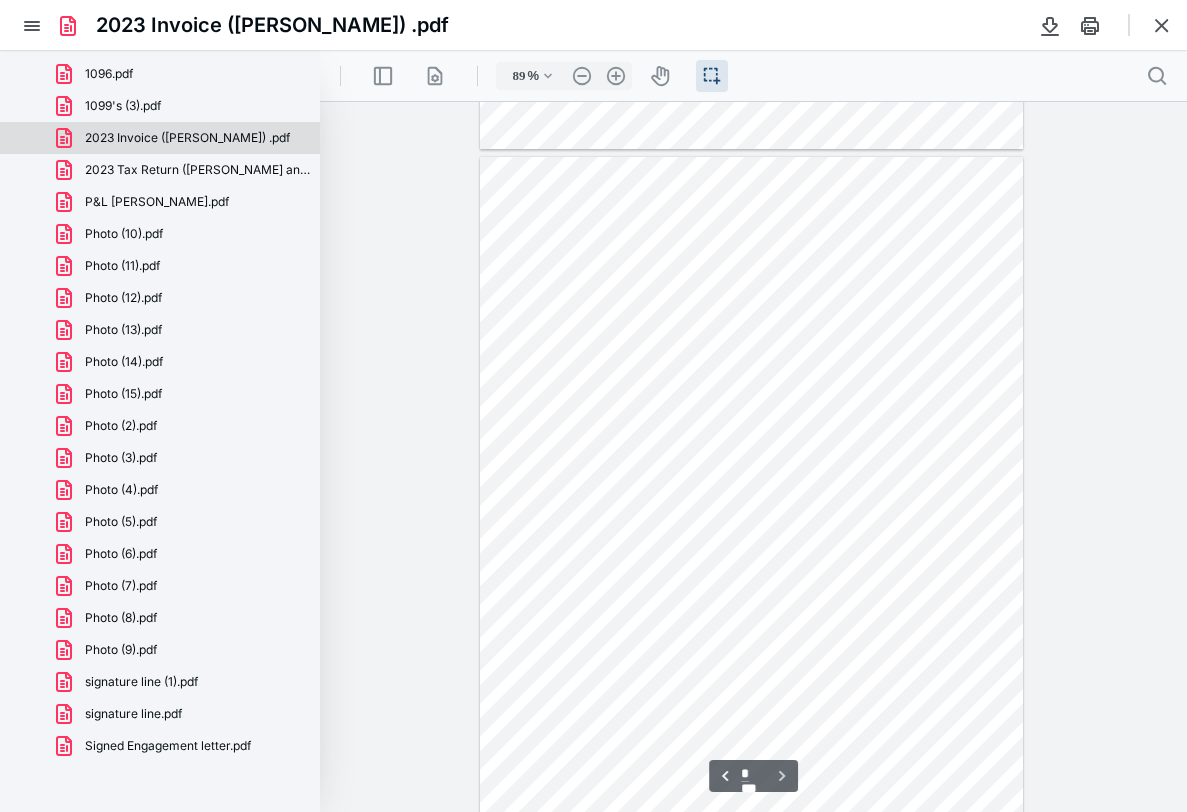 scroll, scrollTop: 664, scrollLeft: 0, axis: vertical 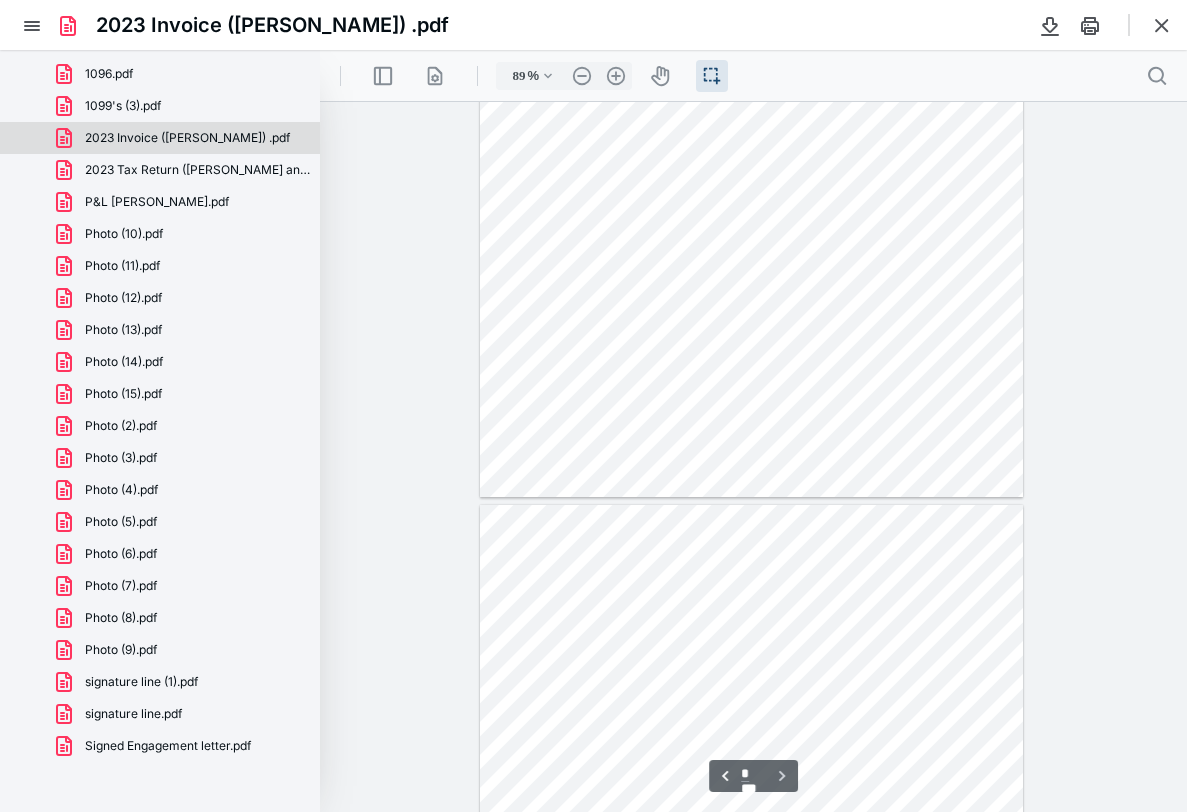 type on "*" 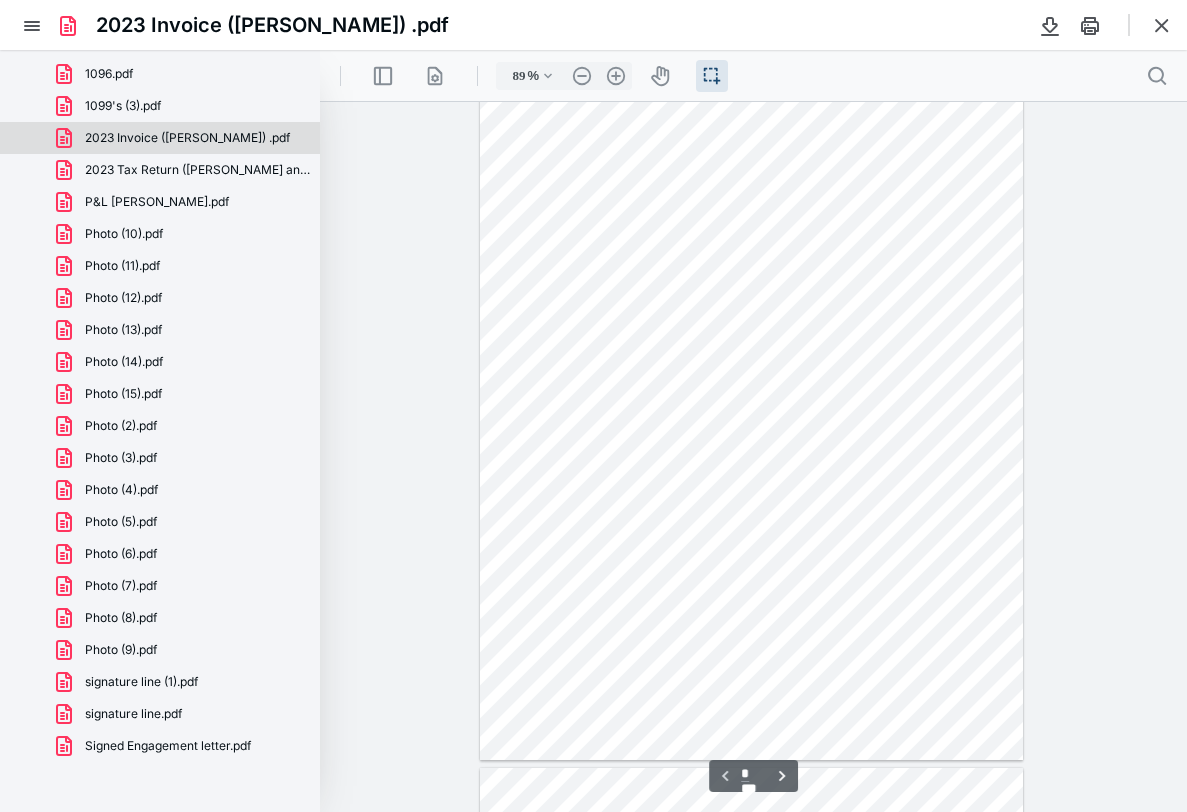 scroll, scrollTop: 0, scrollLeft: 0, axis: both 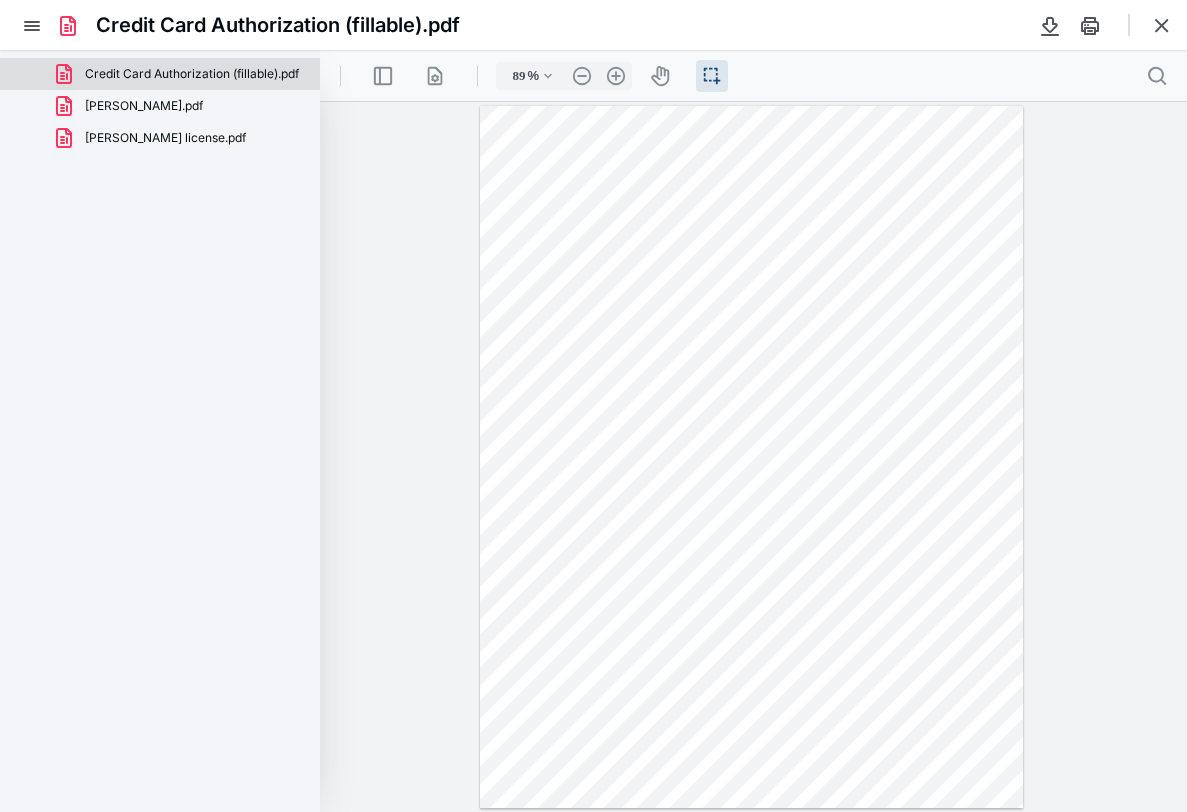 click at bounding box center (751, 457) 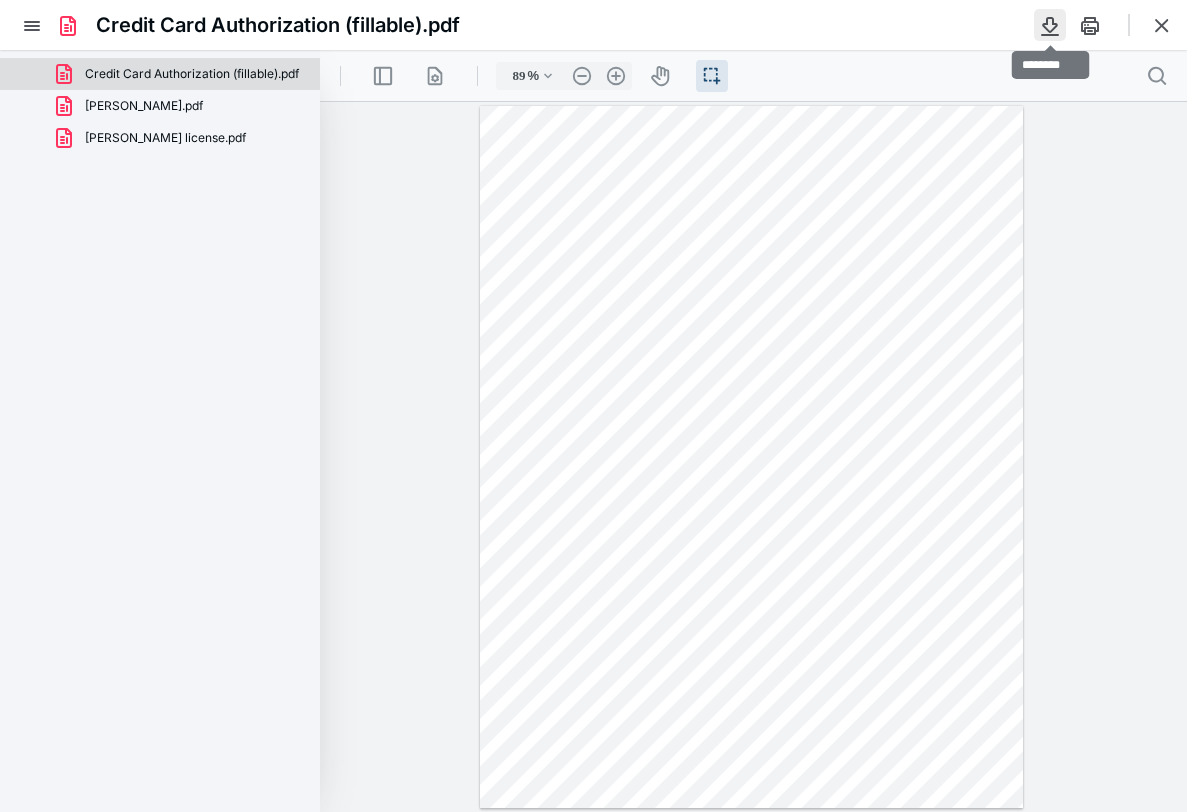 click at bounding box center [1050, 25] 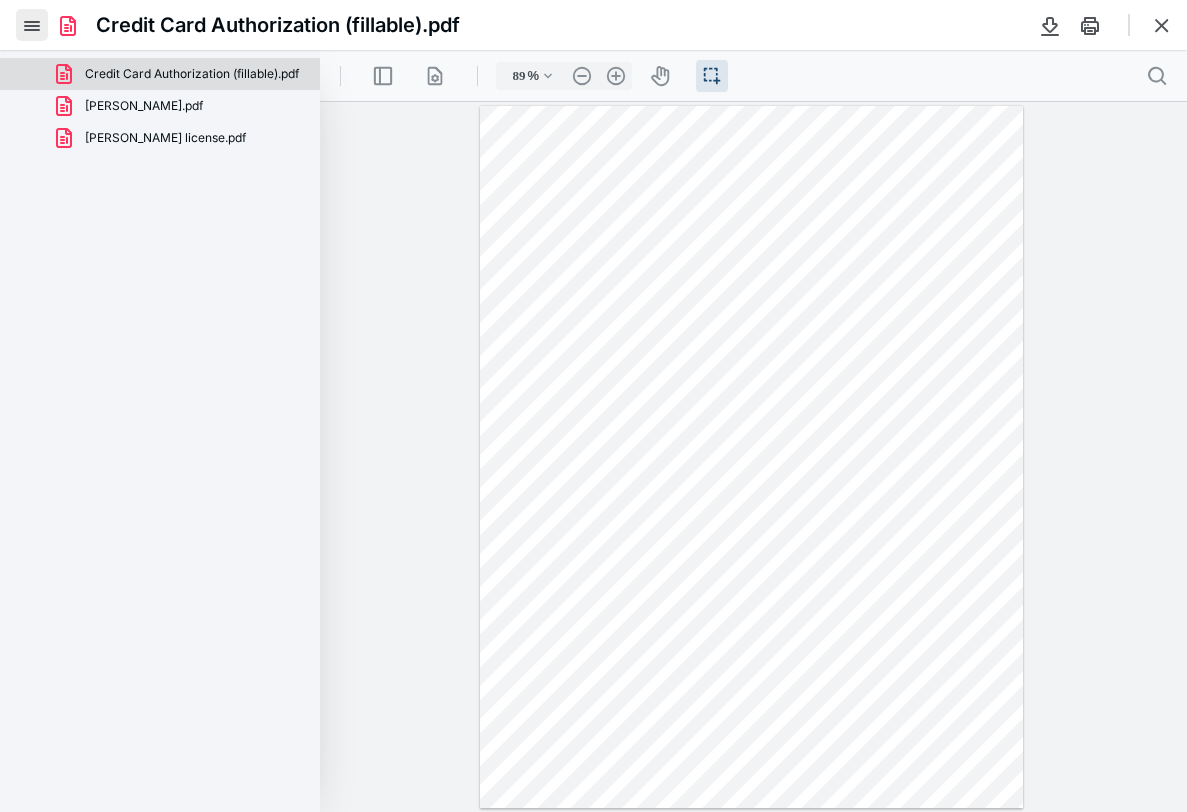 click at bounding box center (32, 25) 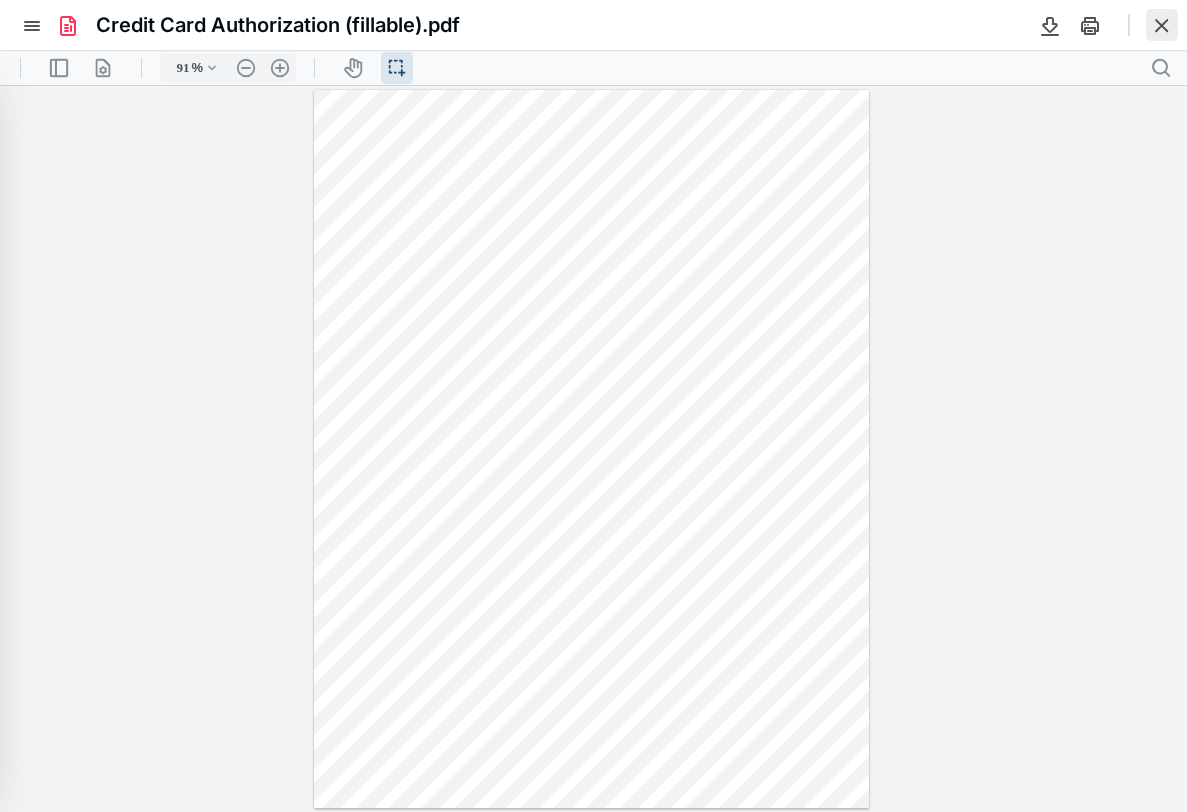click at bounding box center (1162, 25) 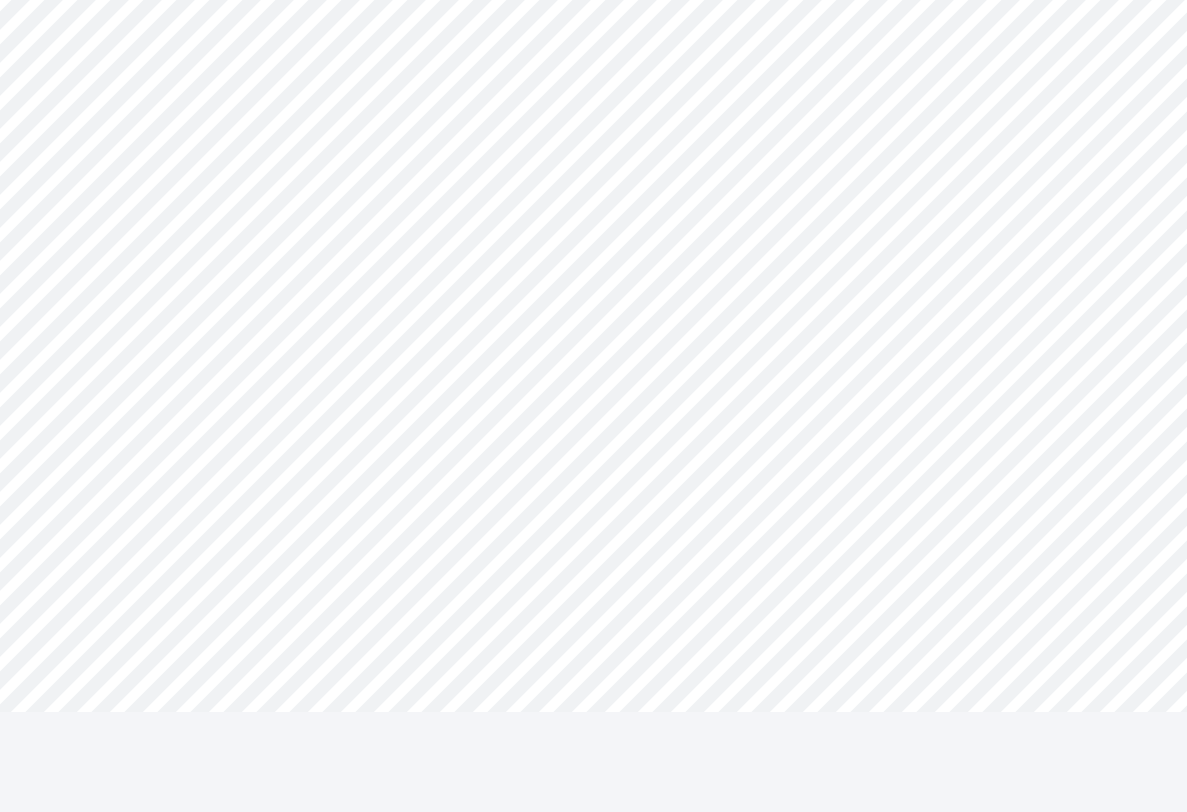scroll, scrollTop: 0, scrollLeft: 0, axis: both 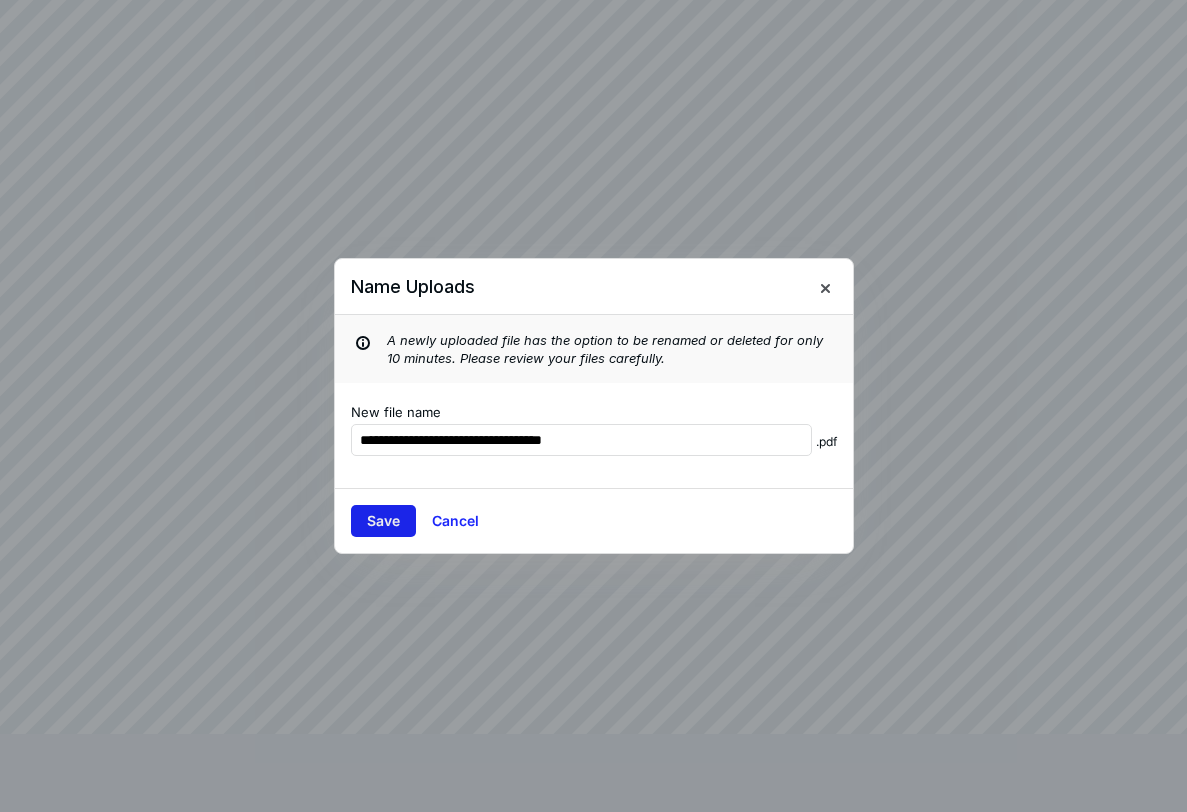 click on "Save" at bounding box center [383, 521] 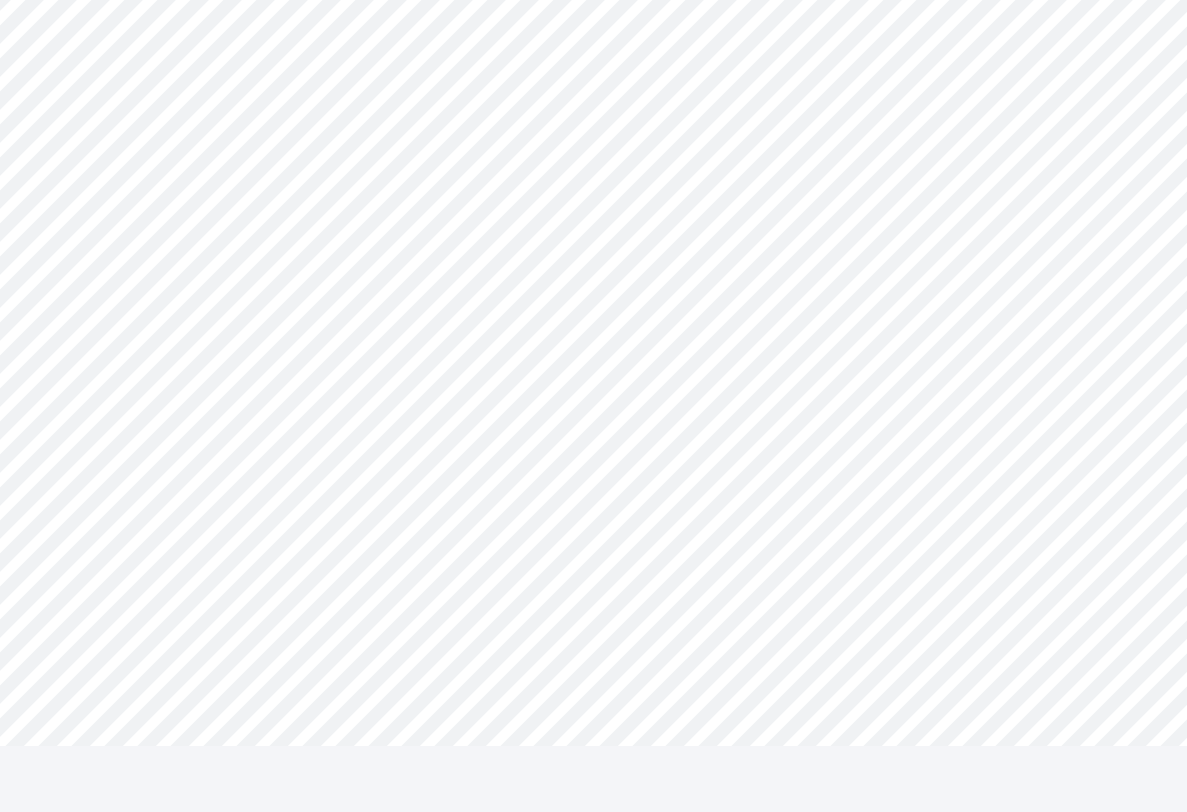 scroll, scrollTop: 75, scrollLeft: 0, axis: vertical 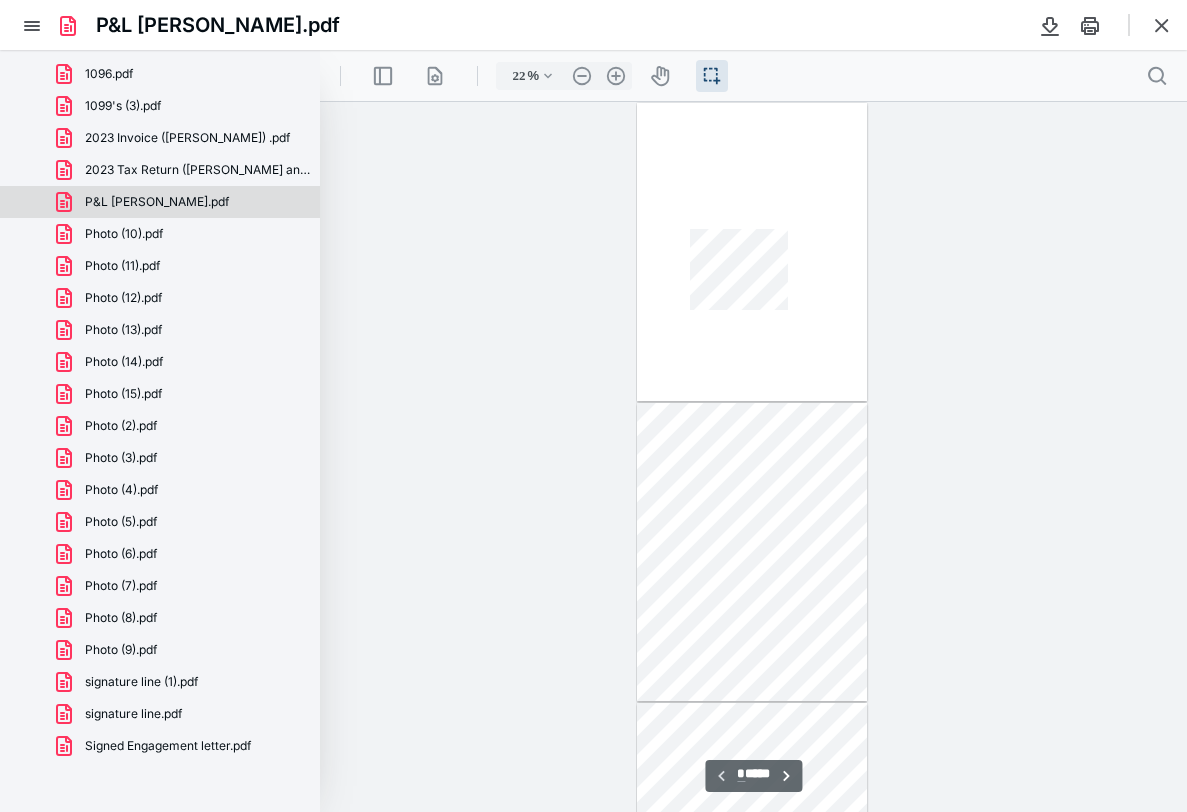 type on "30" 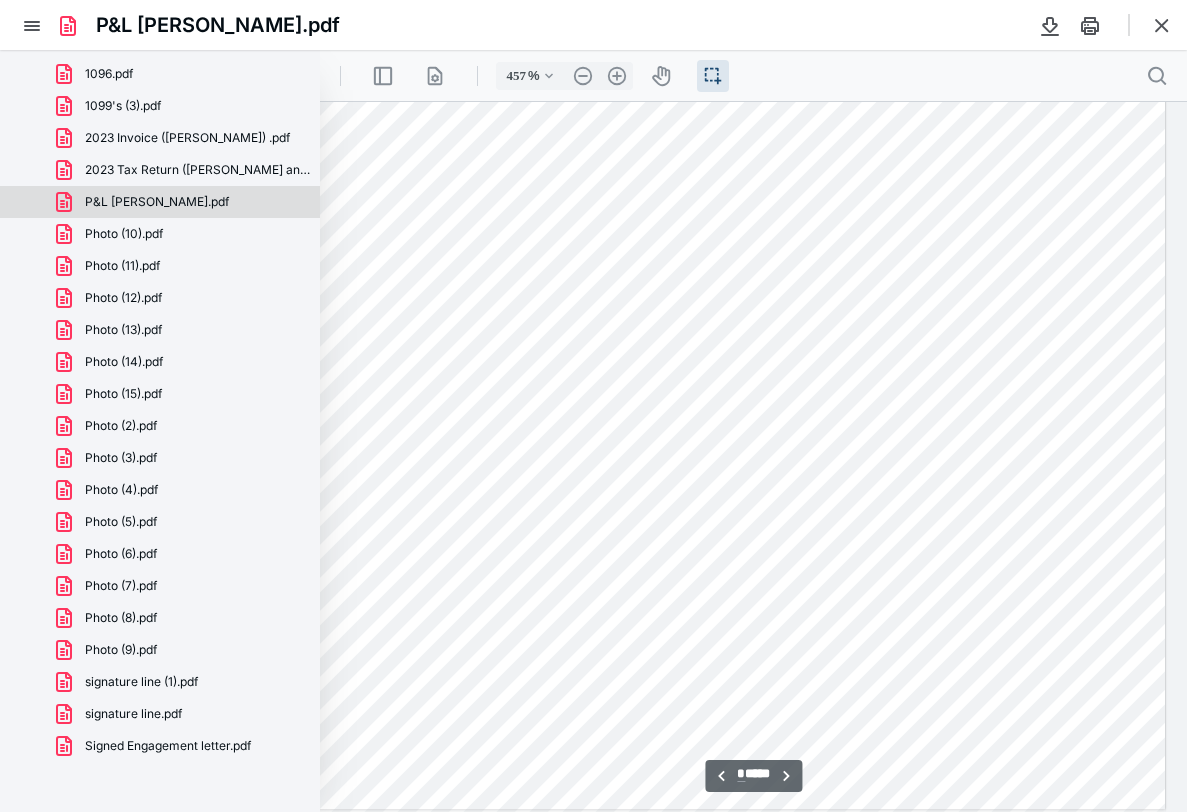 scroll, scrollTop: 2180, scrollLeft: 41, axis: both 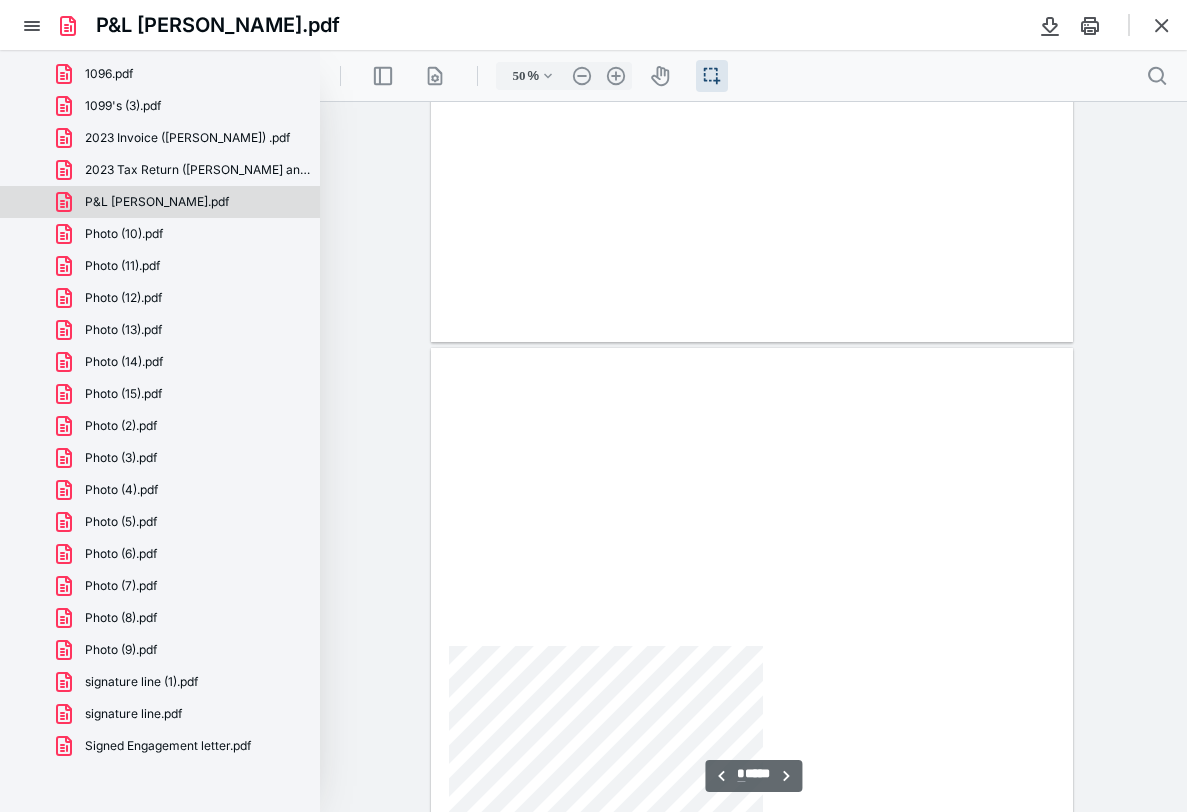 type on "42" 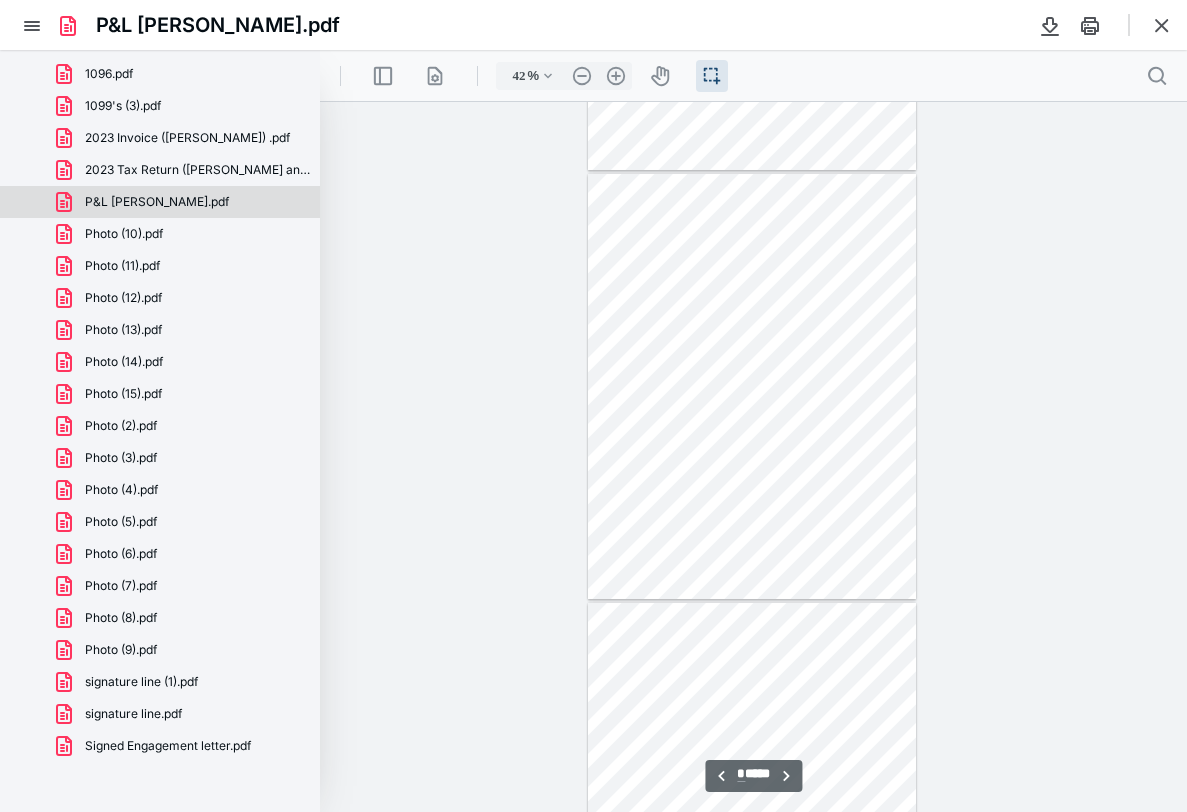 scroll, scrollTop: 85, scrollLeft: 0, axis: vertical 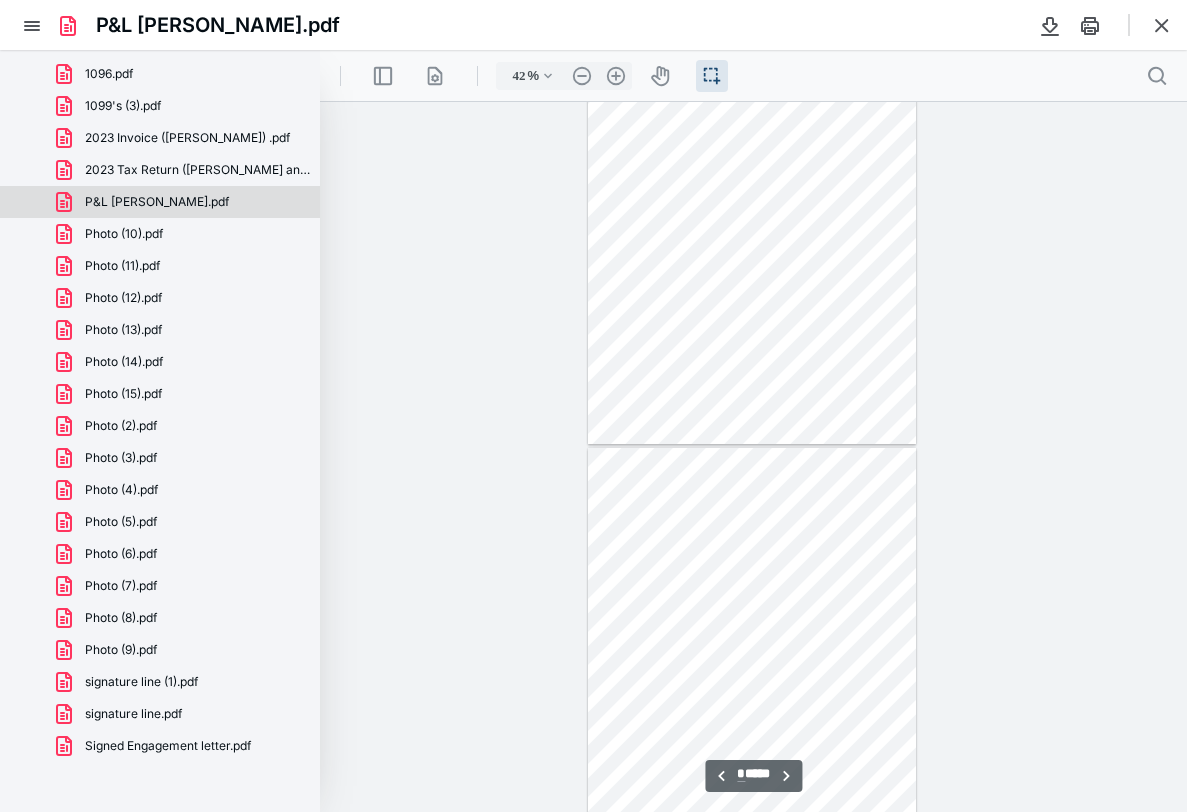 type on "*" 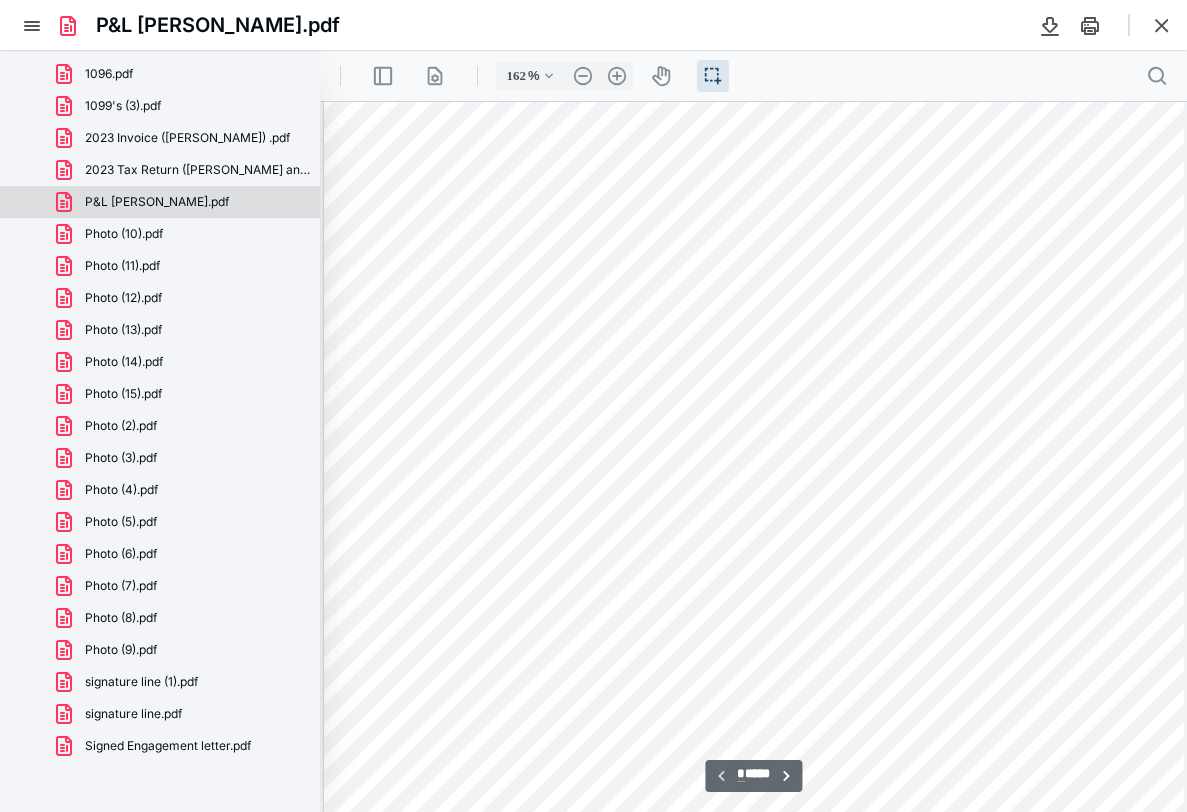scroll, scrollTop: 517, scrollLeft: 215, axis: both 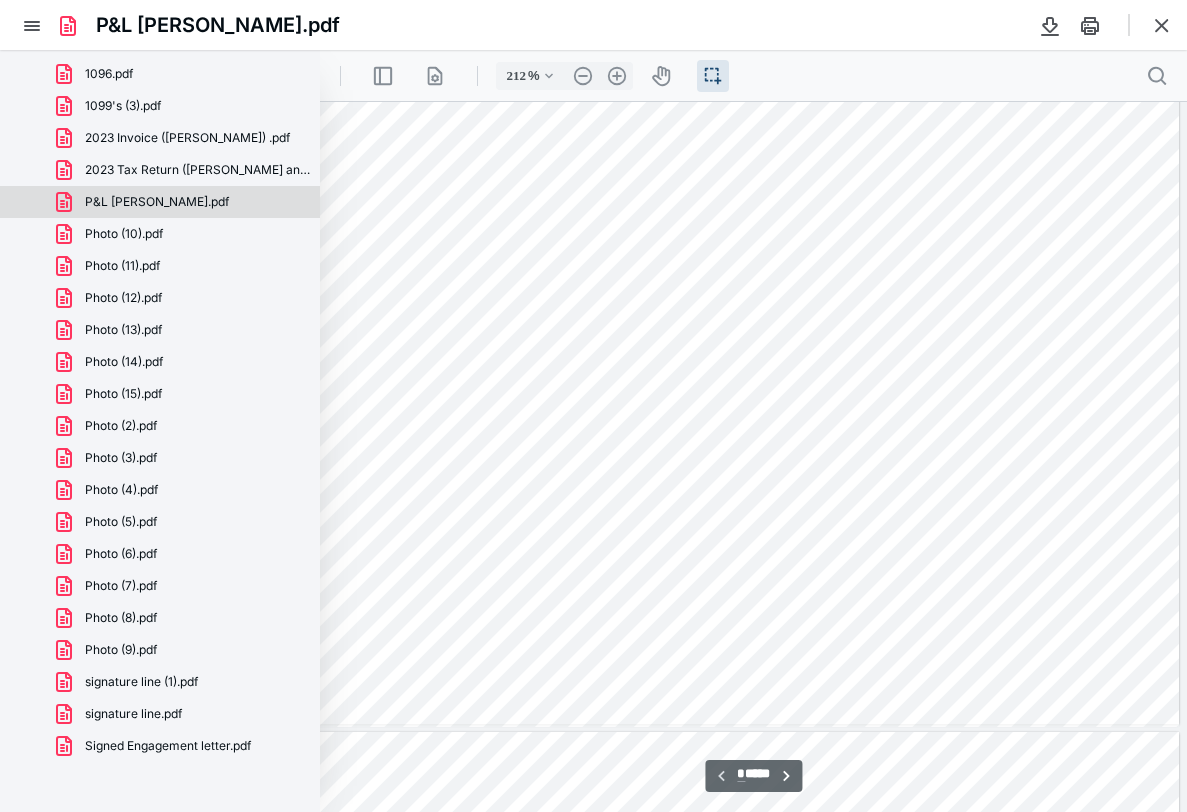 type on "162" 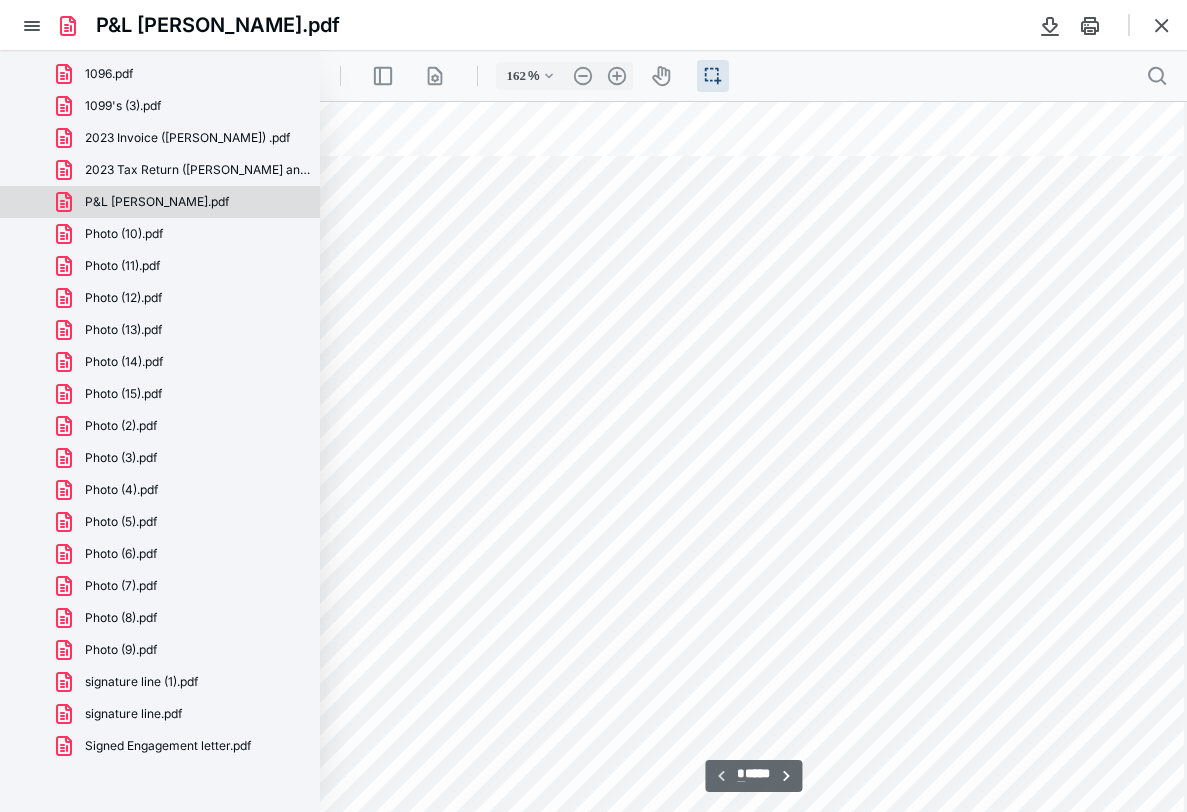 scroll, scrollTop: 301, scrollLeft: 29, axis: both 